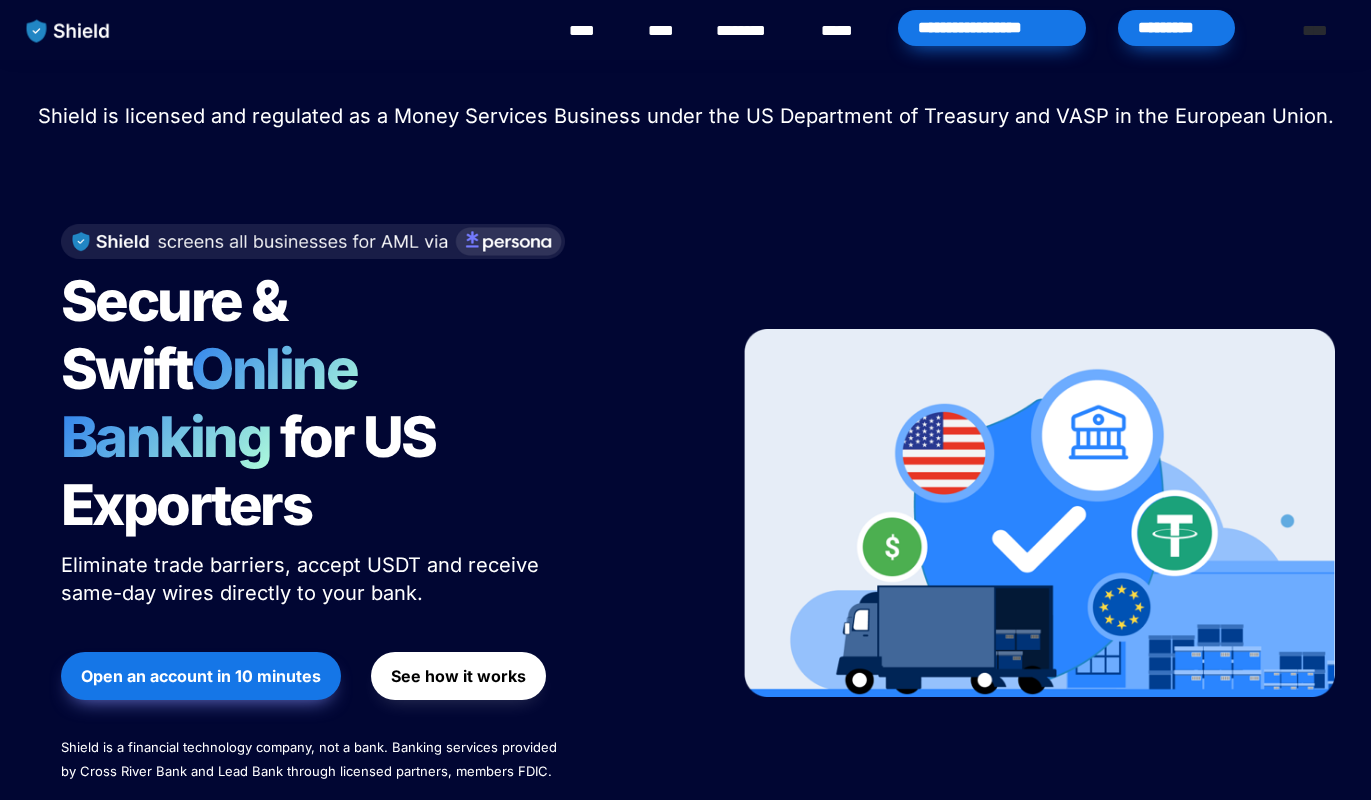 scroll, scrollTop: 0, scrollLeft: 0, axis: both 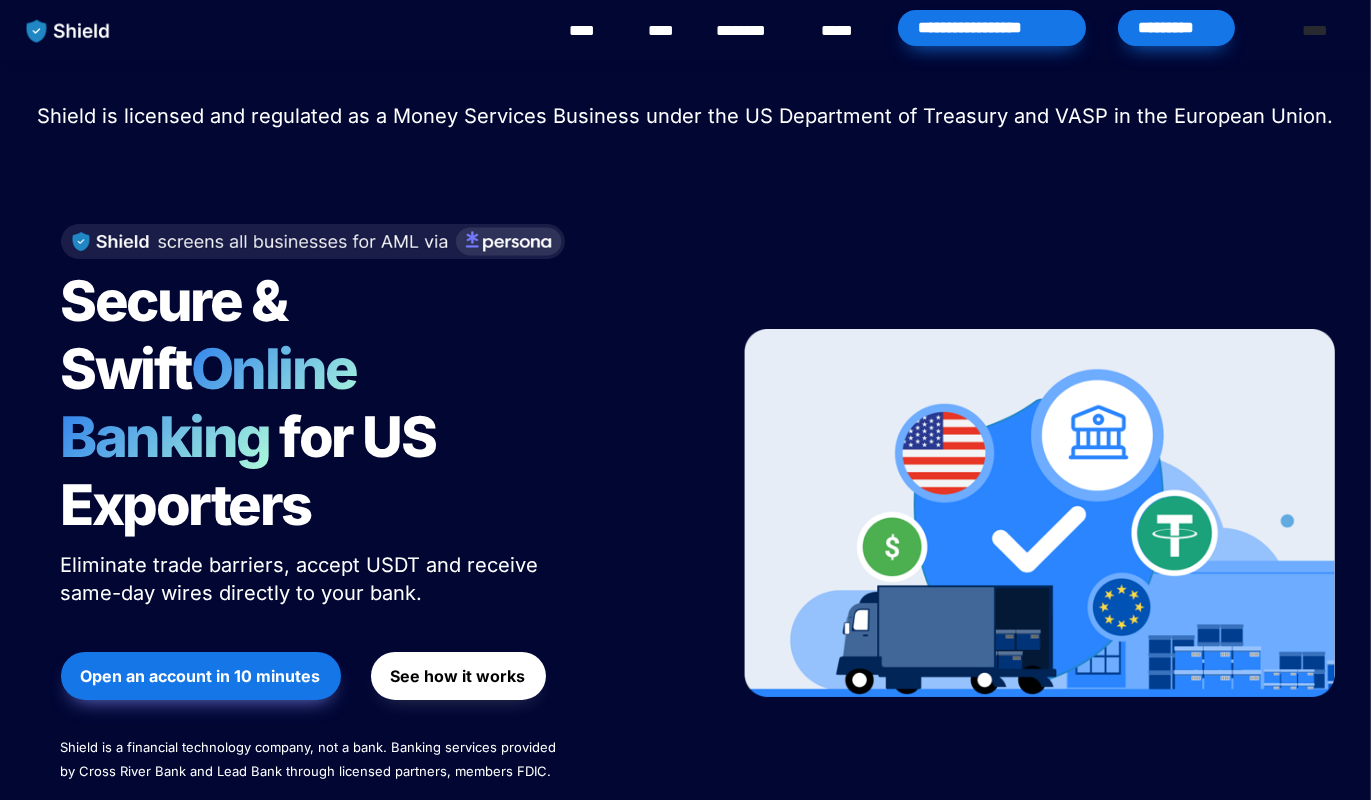 click on "Secure & Swift  Online Banking   for US Exporters Eliminate trade barriers, accept USDT and receive same-day wires directly to your bank. Open an account in 10 minutes See how it works Shield is a financial technology company, not a bank. Banking services provided by Cross River Bank and Lead Bank through licensed partners, members FDIC." at bounding box center [686, 513] 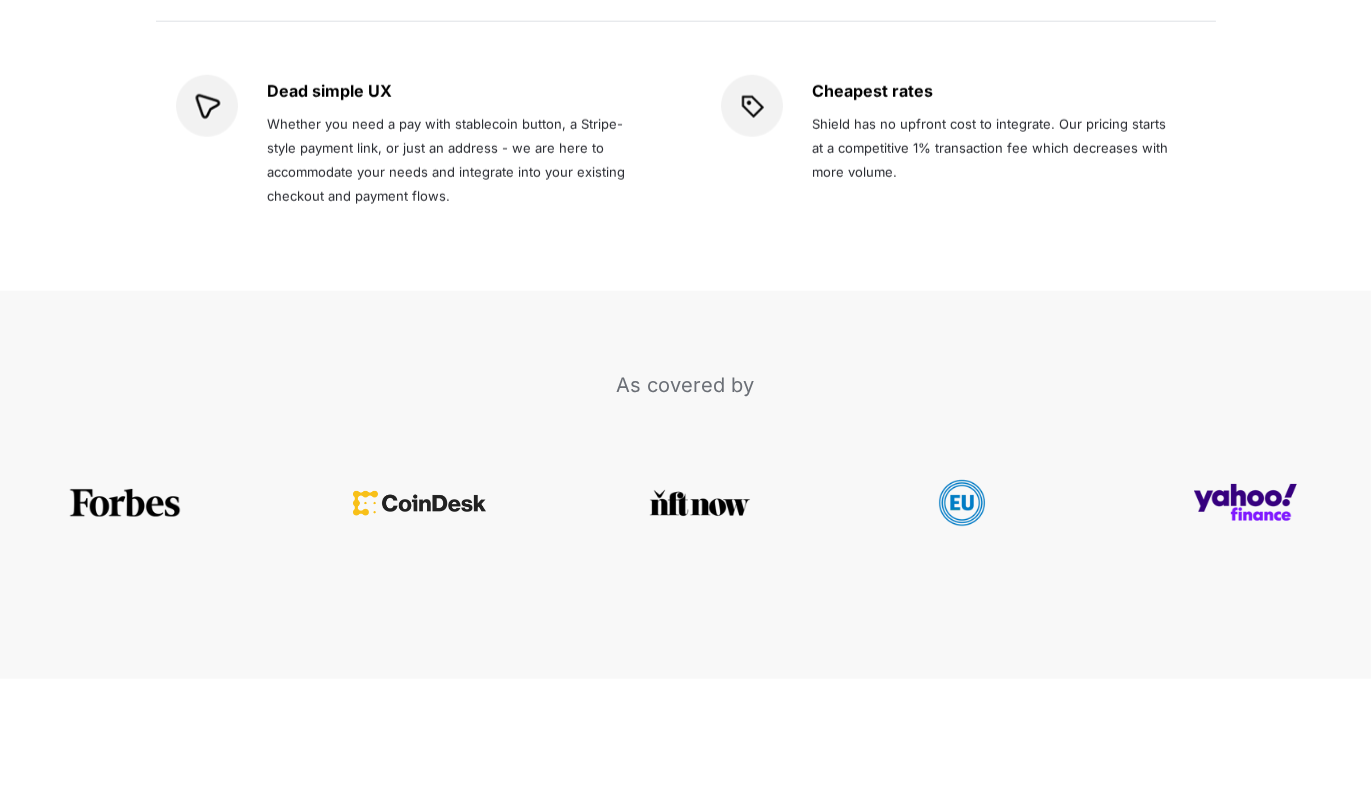 scroll, scrollTop: 3780, scrollLeft: 0, axis: vertical 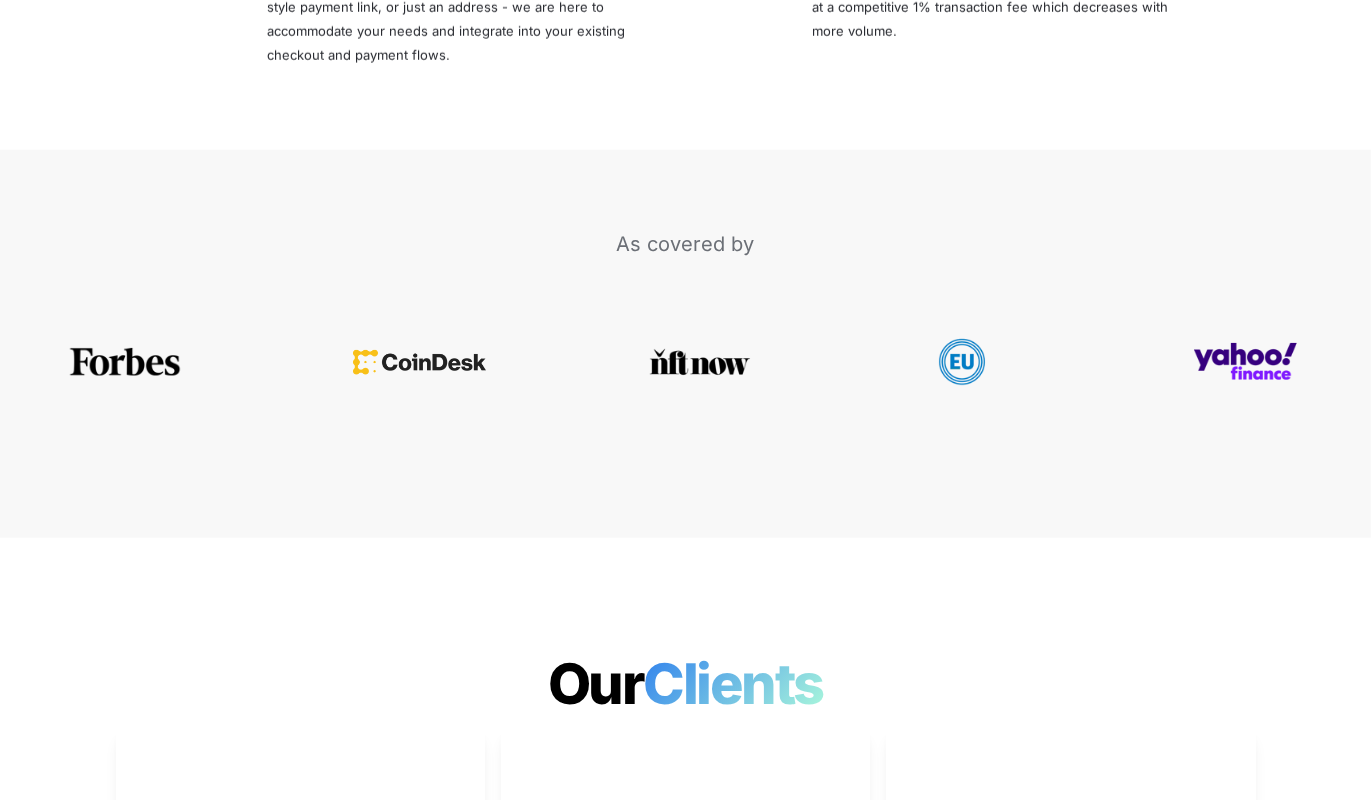click at bounding box center [125, 362] 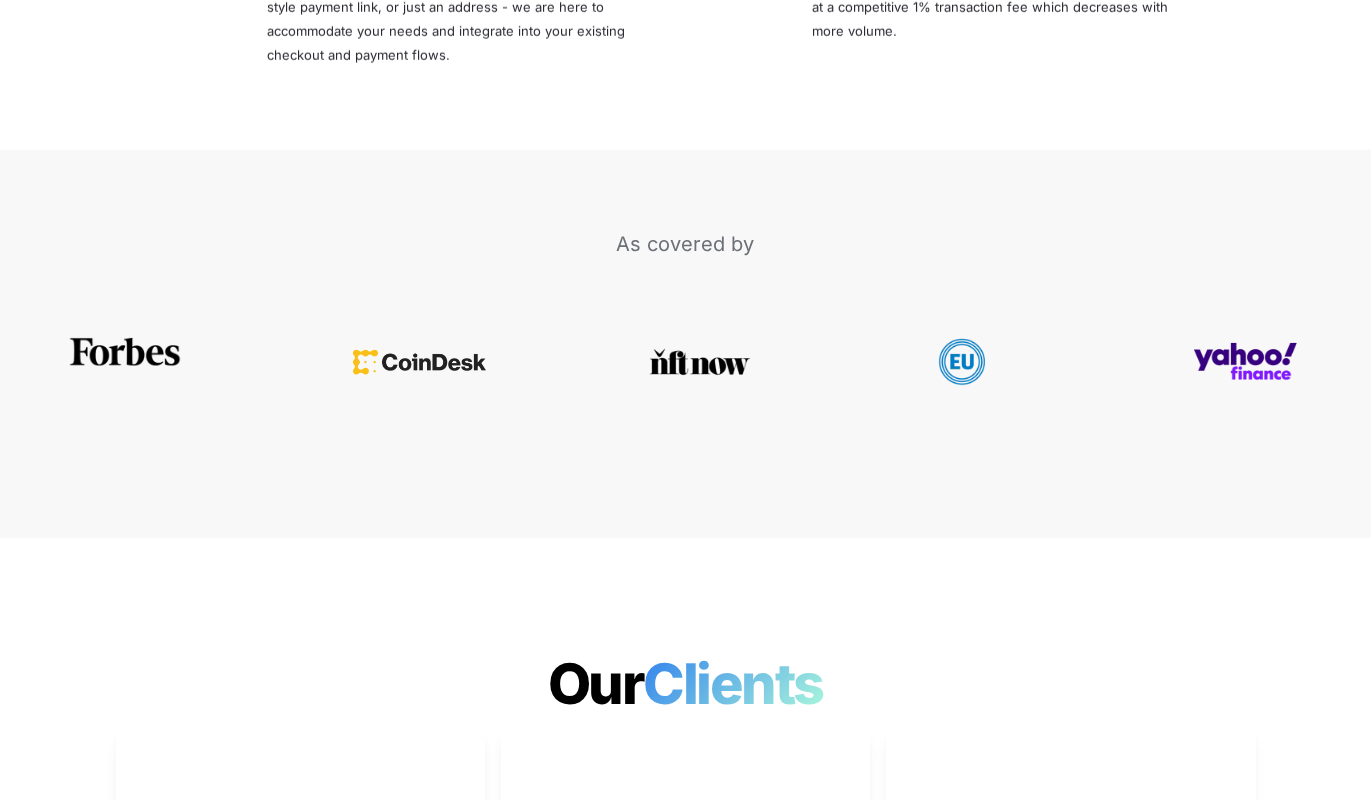 click at bounding box center [125, 361] 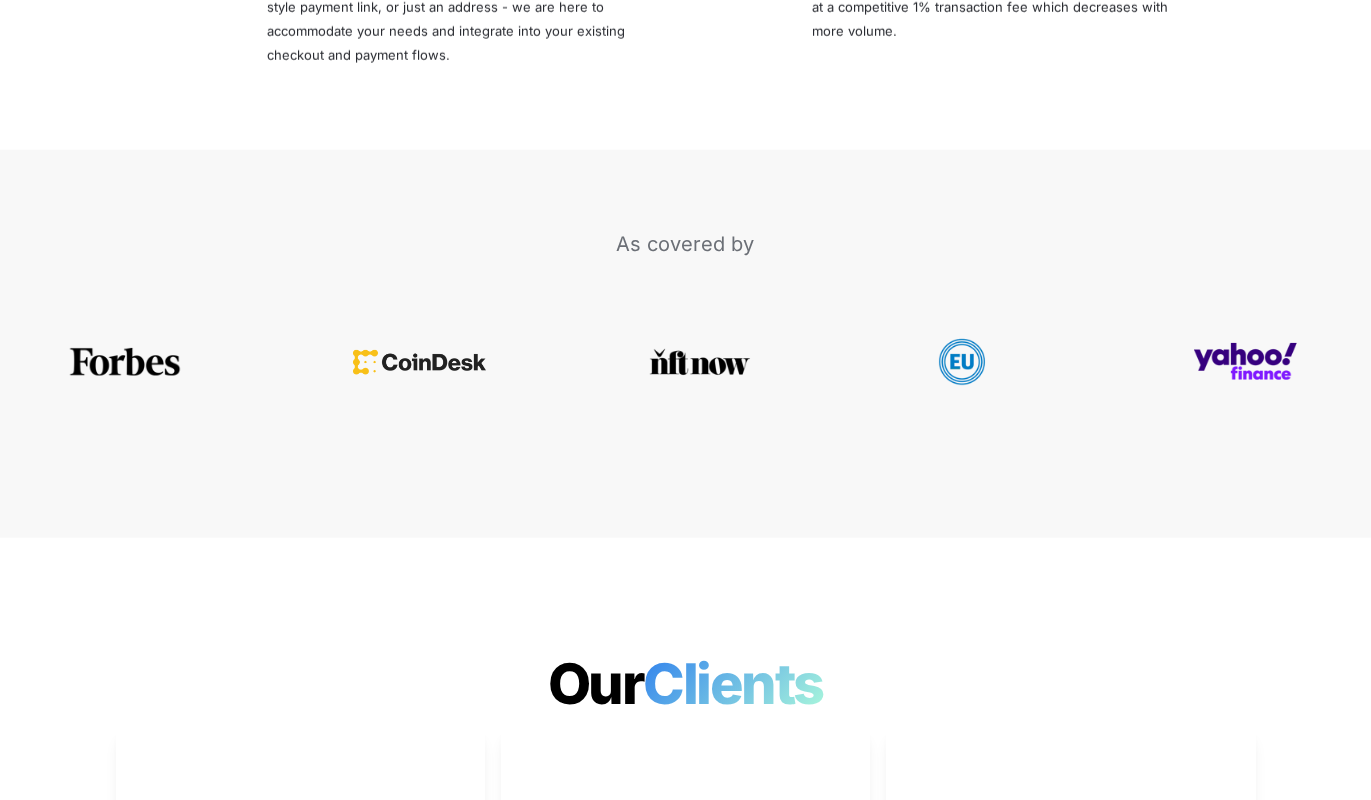 click at bounding box center (125, 362) 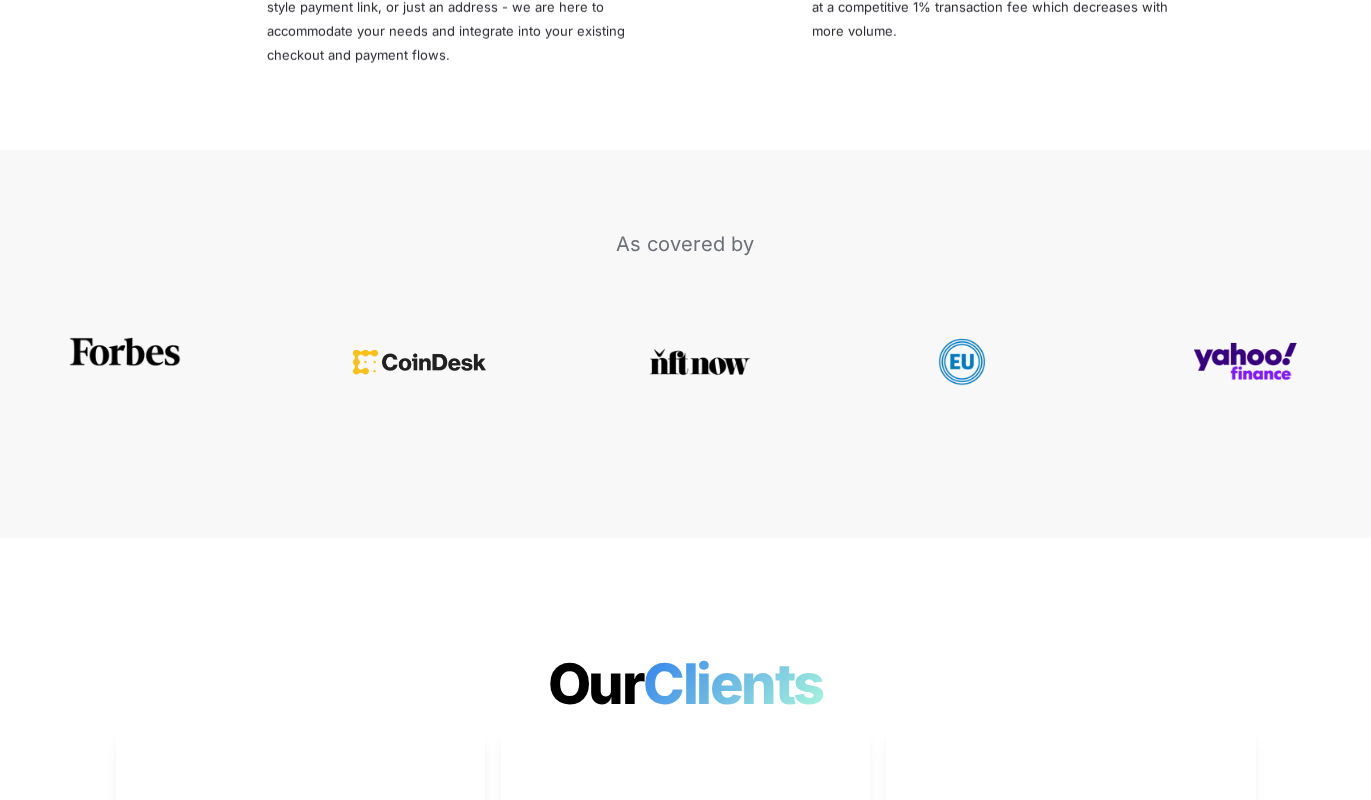 click at bounding box center (125, 351) 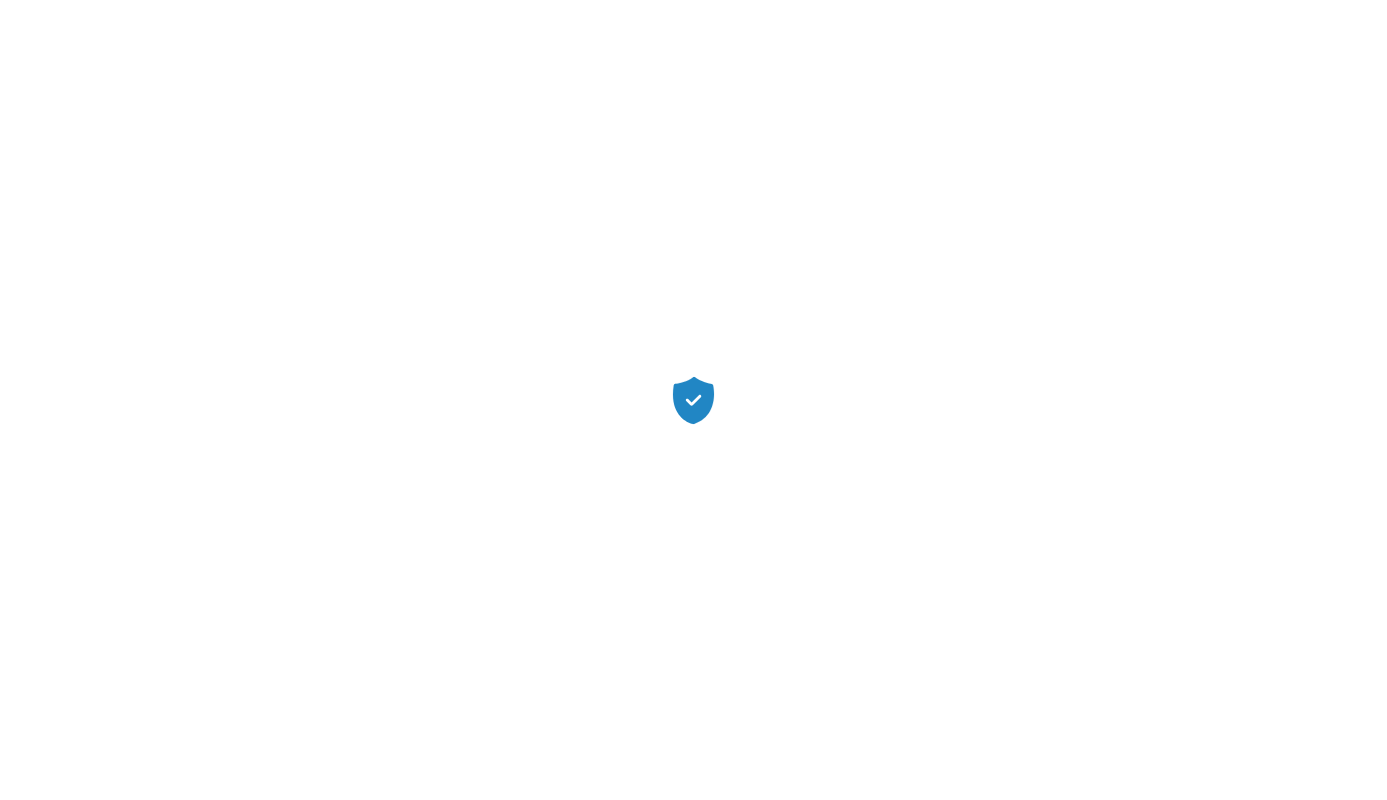scroll, scrollTop: 0, scrollLeft: 0, axis: both 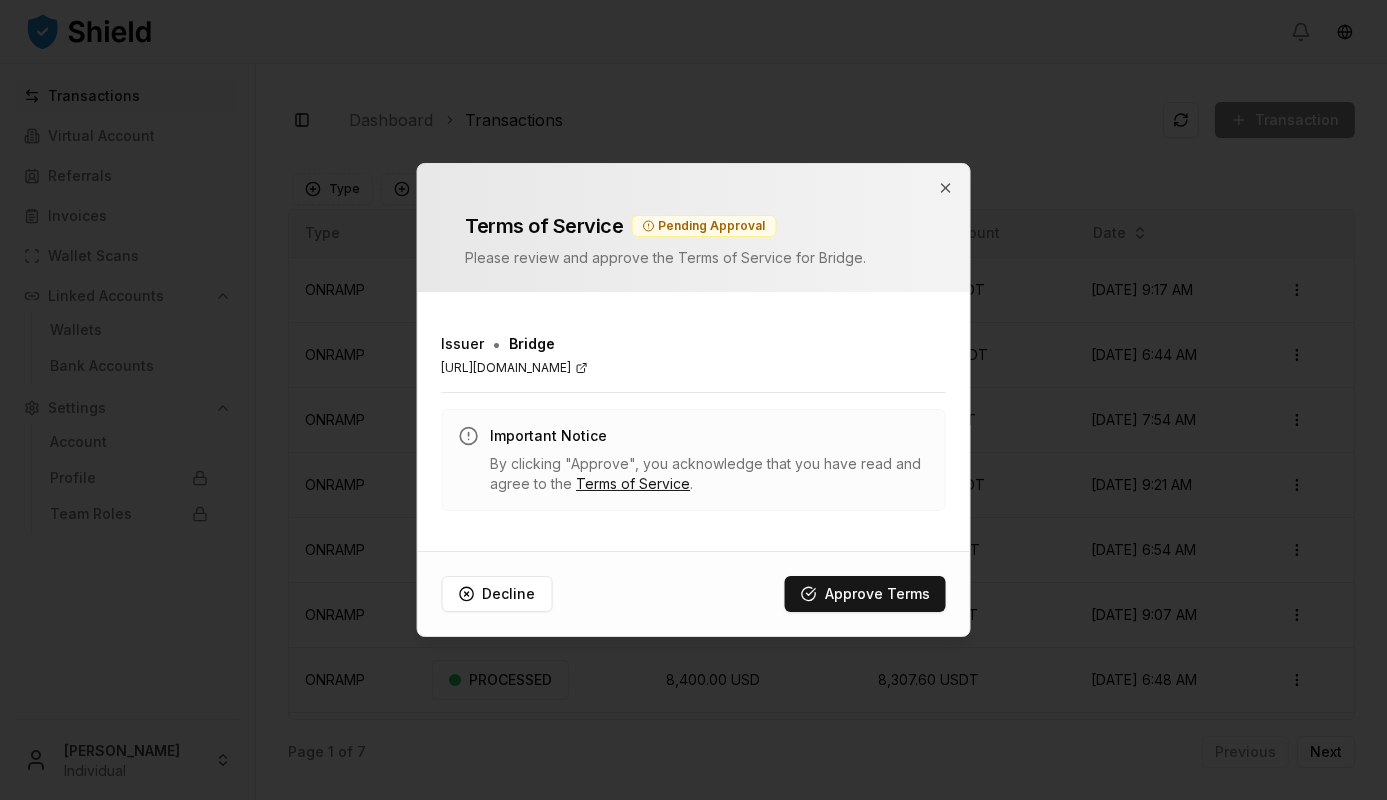 click on "https://www.bridge.xyz/" at bounding box center [693, 368] 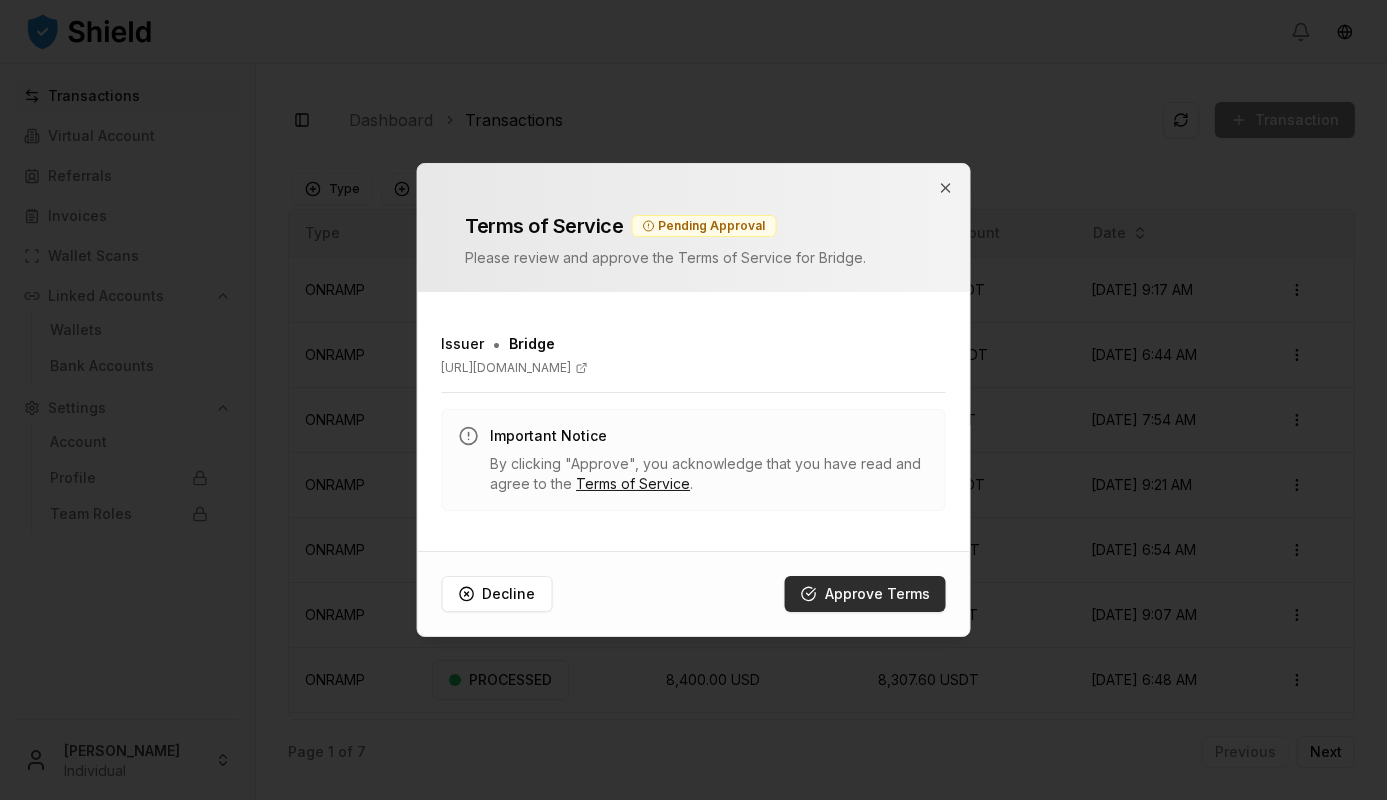 click on "Approve Terms" at bounding box center (865, 594) 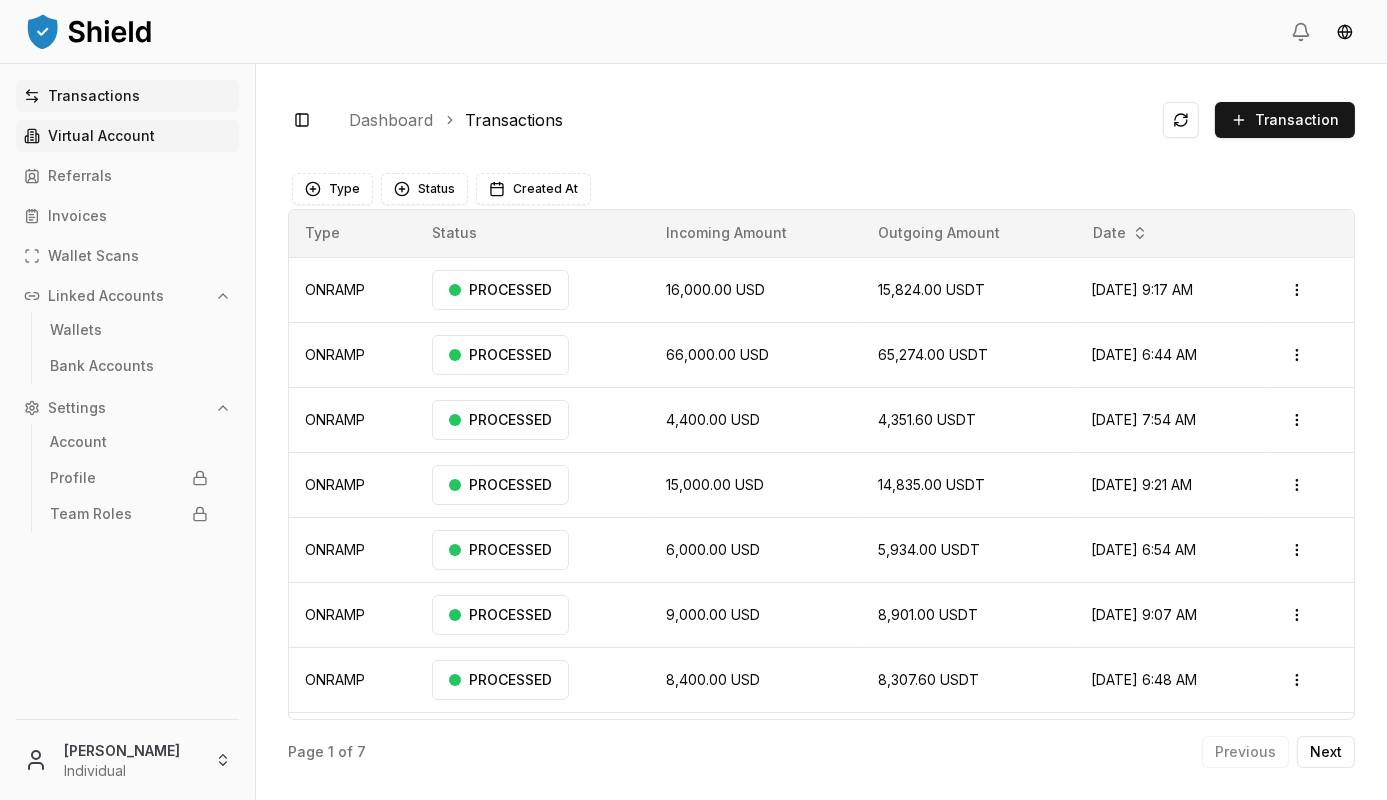 click on "Virtual Account" at bounding box center [101, 136] 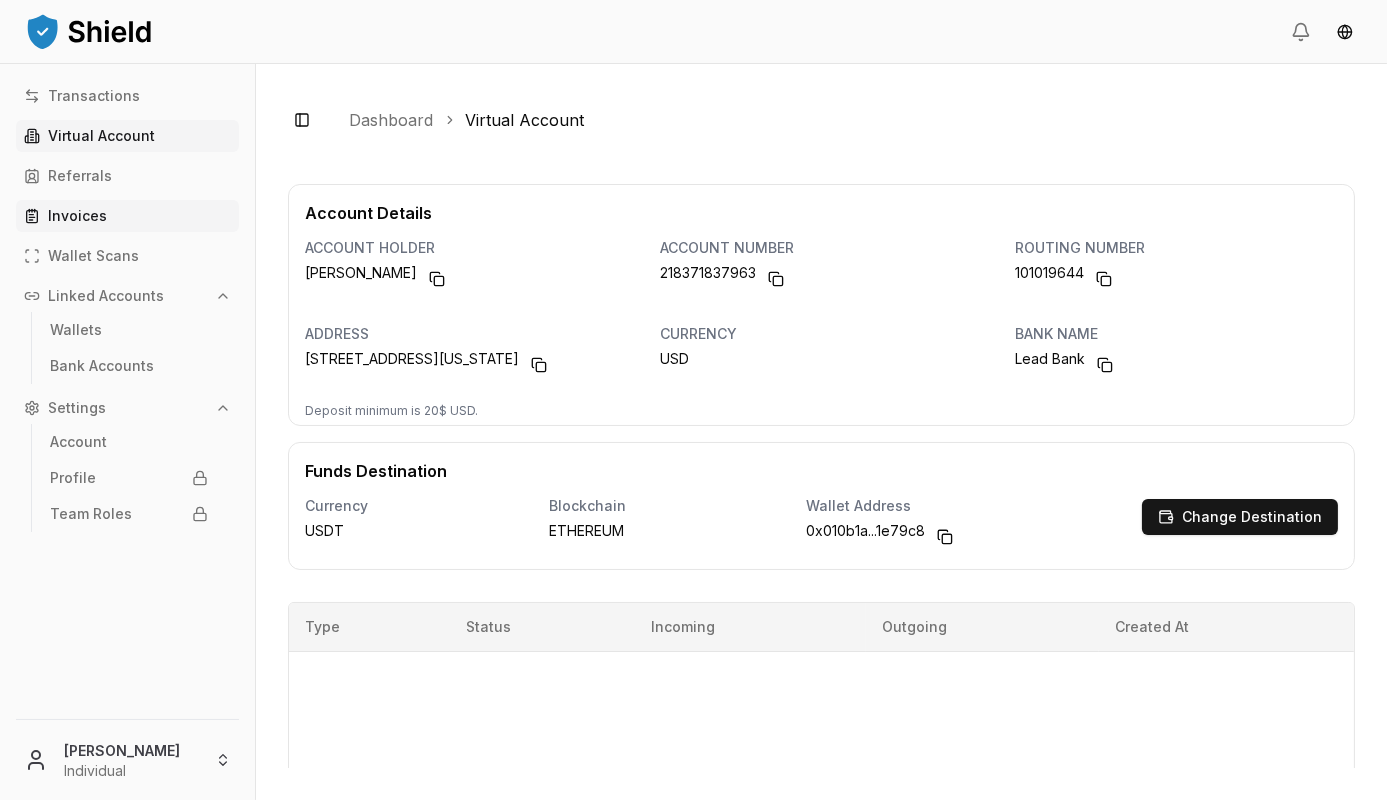 click on "Invoices" at bounding box center [127, 216] 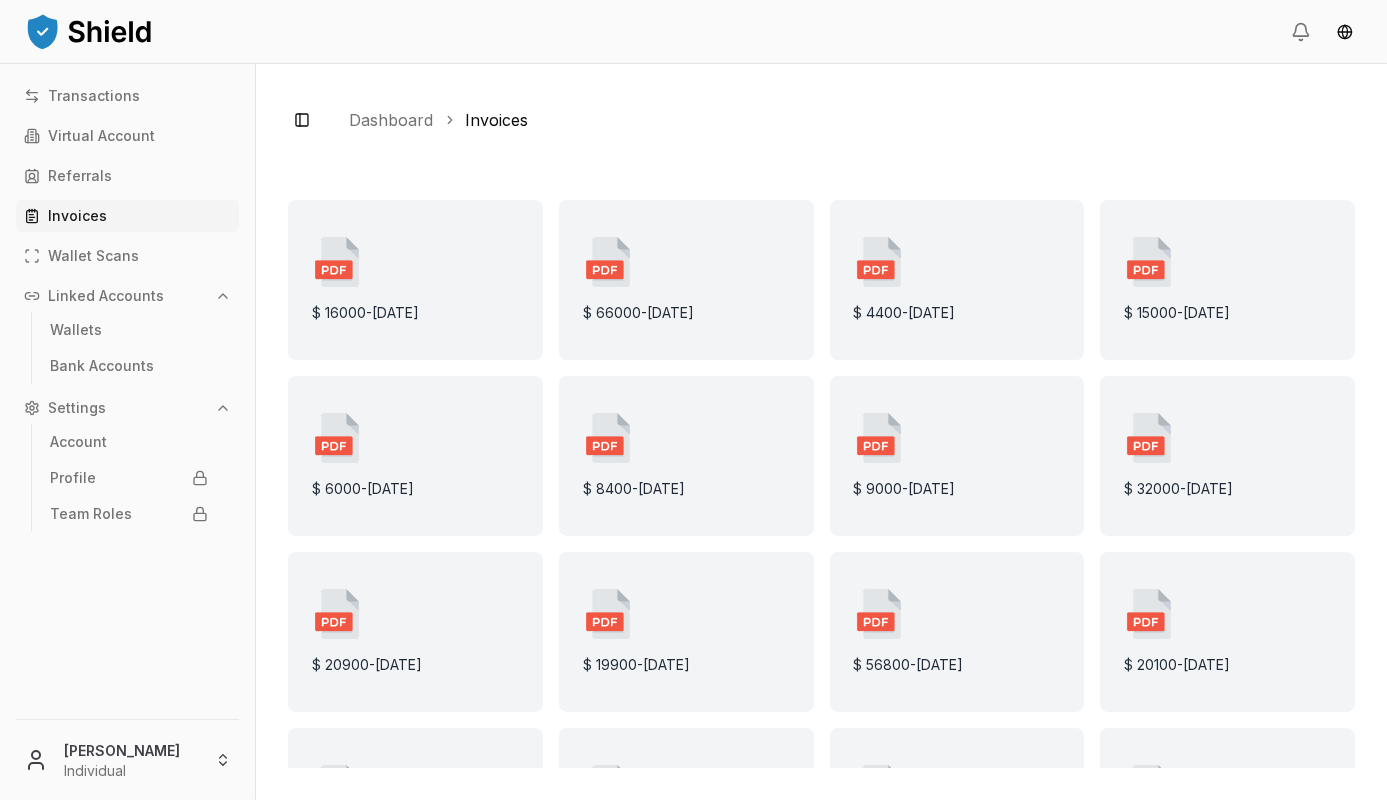click on "$   16000  -  7/2/2025" at bounding box center (365, 313) 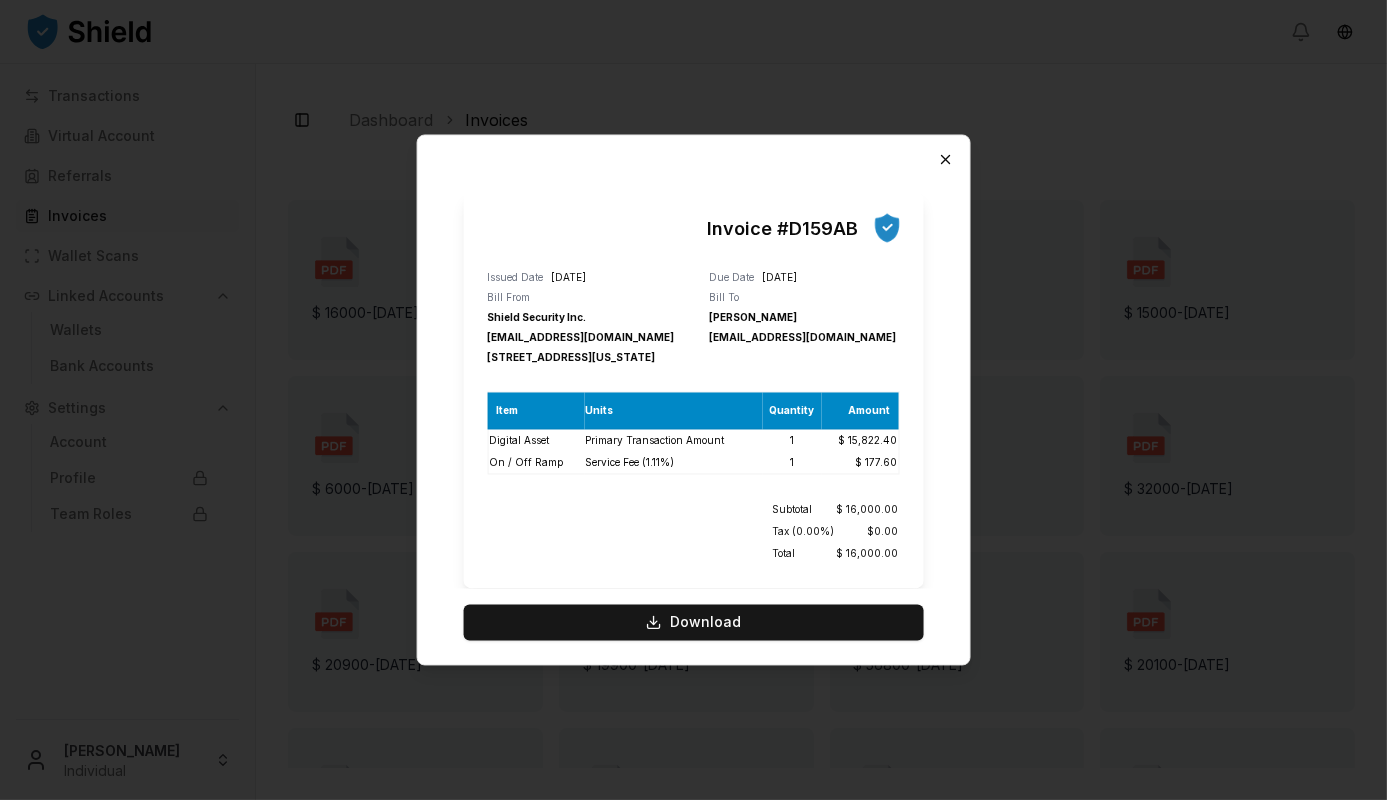 drag, startPoint x: 949, startPoint y: 159, endPoint x: 942, endPoint y: 147, distance: 13.892444 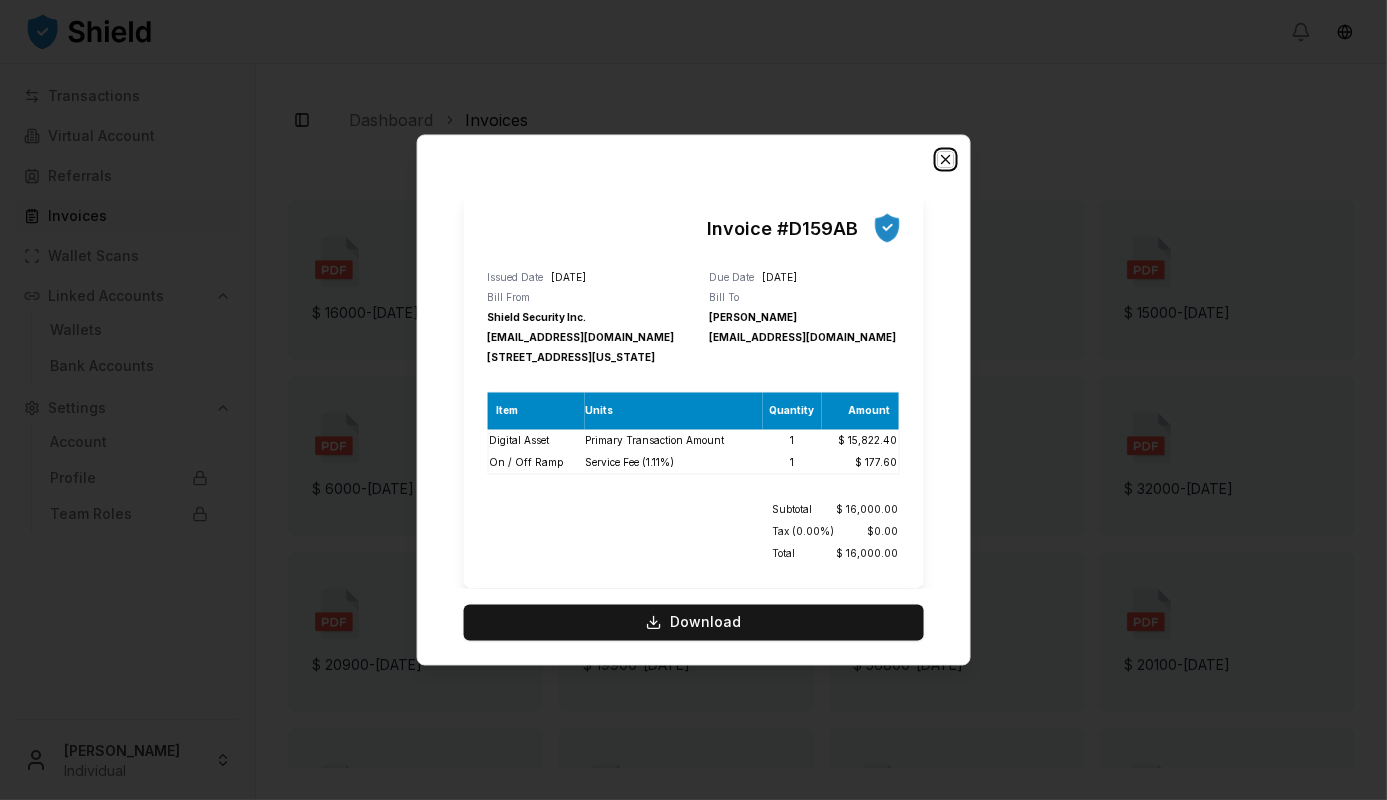 click 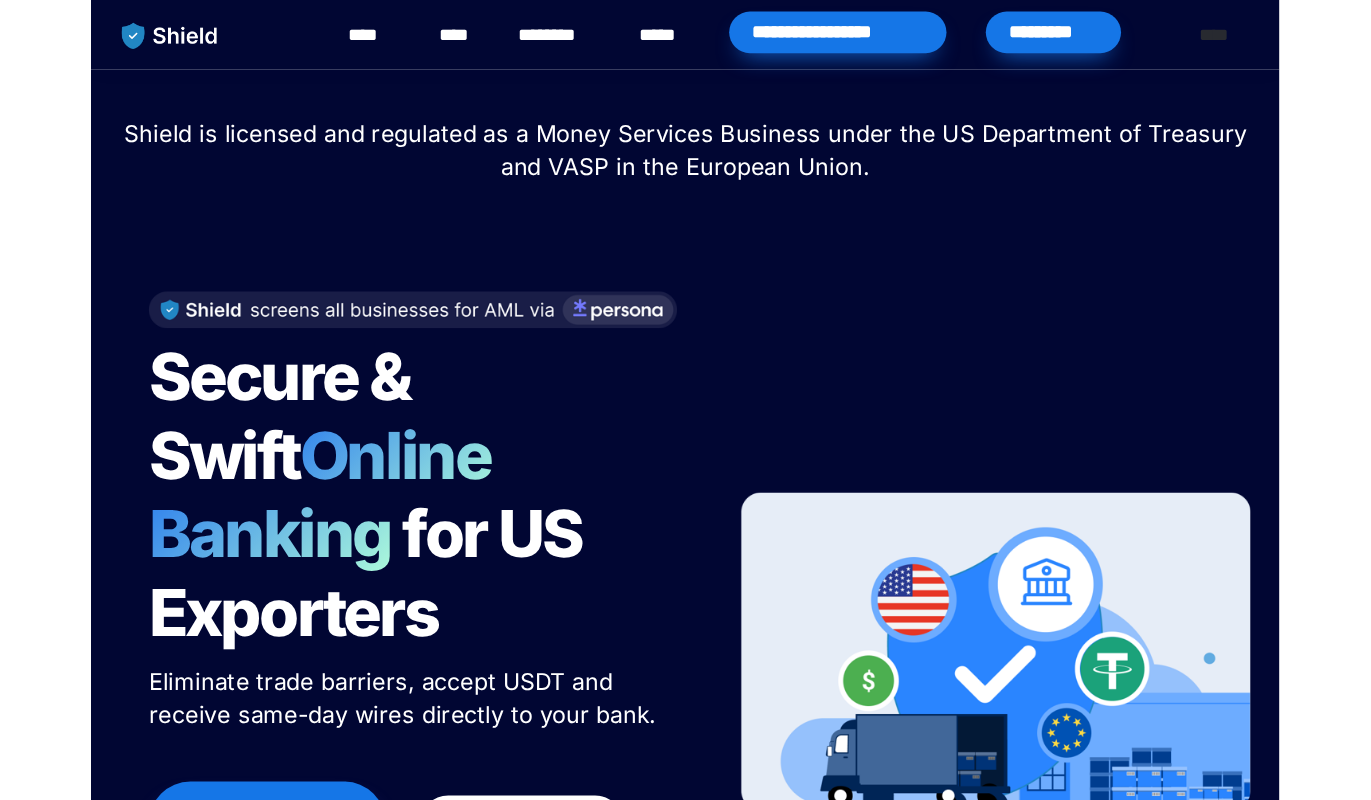 scroll, scrollTop: 0, scrollLeft: 0, axis: both 